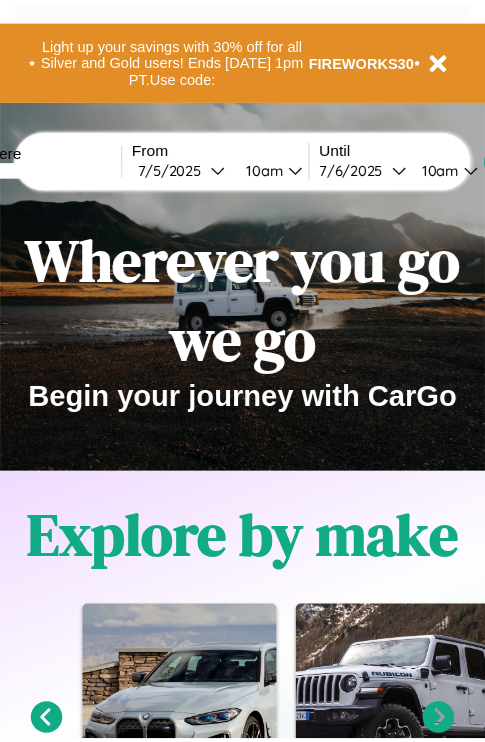 scroll, scrollTop: 0, scrollLeft: 0, axis: both 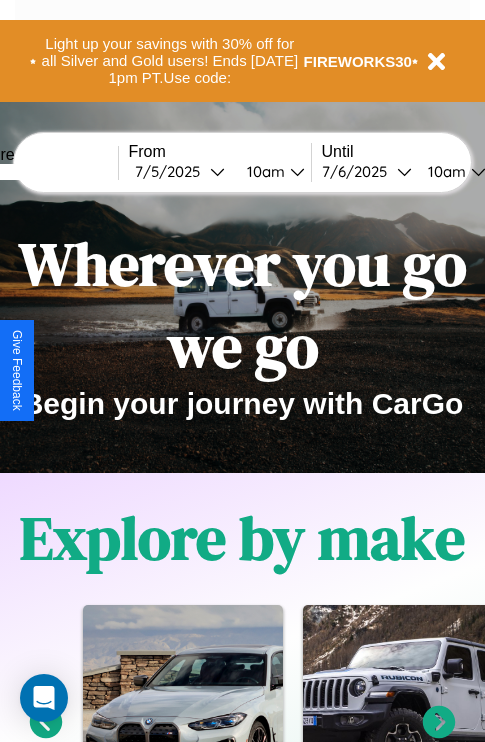 click at bounding box center [43, 172] 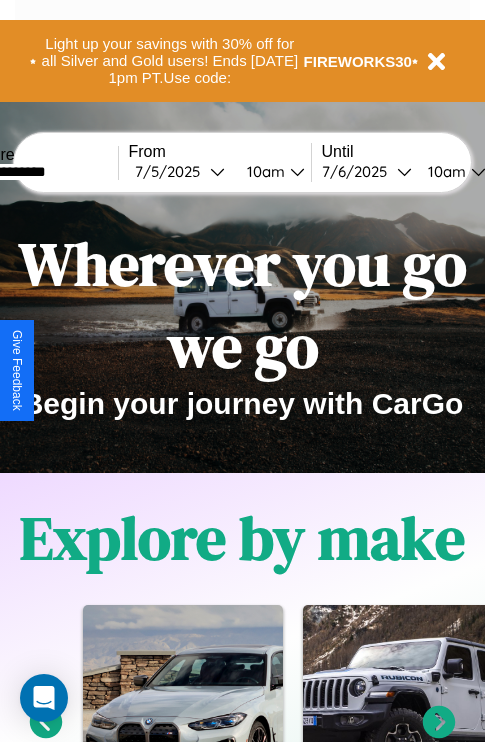 type on "**********" 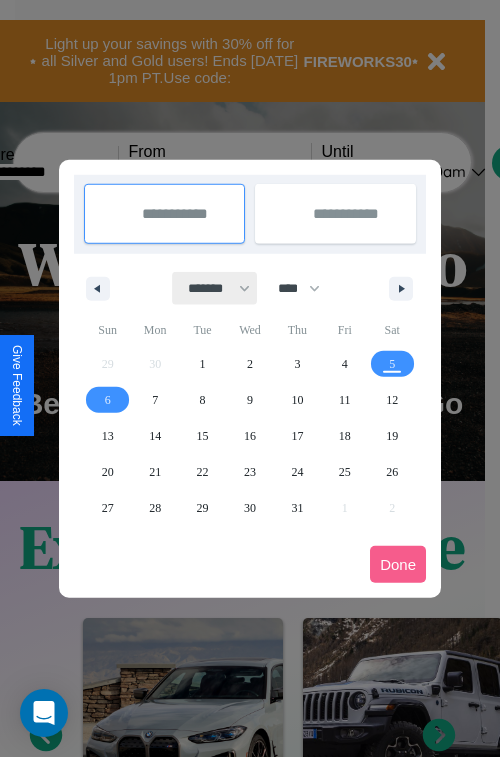 click on "******* ******** ***** ***** *** **** **** ****** ********* ******* ******** ********" at bounding box center [215, 288] 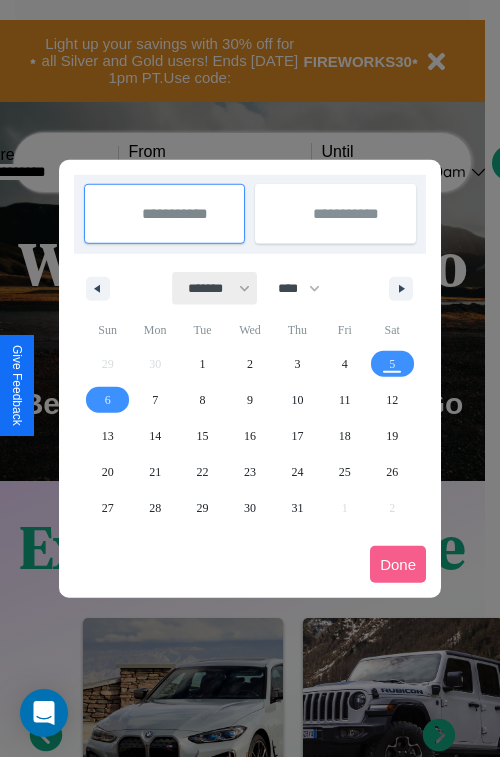 select on "*" 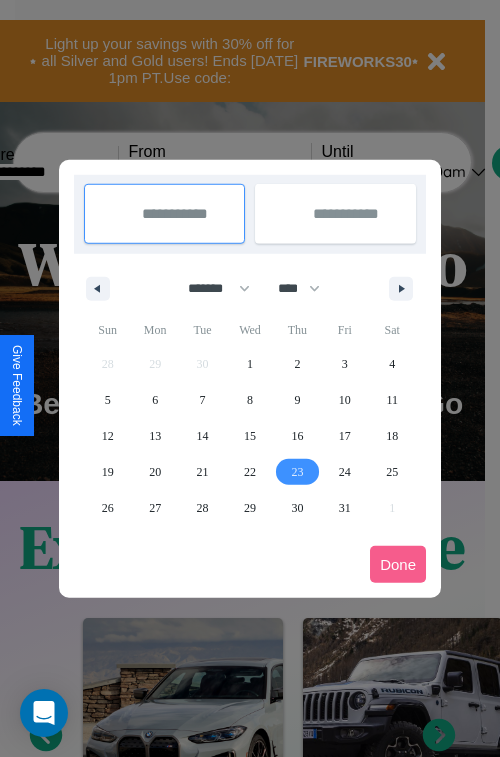 click on "23" at bounding box center (297, 472) 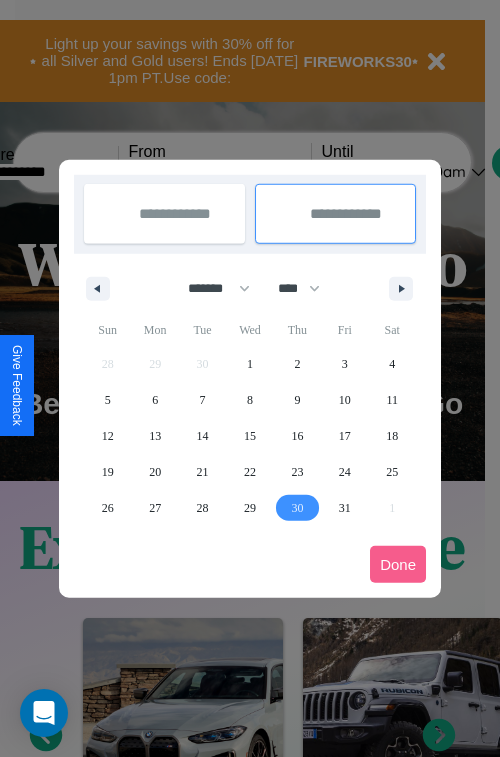 click on "30" at bounding box center [297, 508] 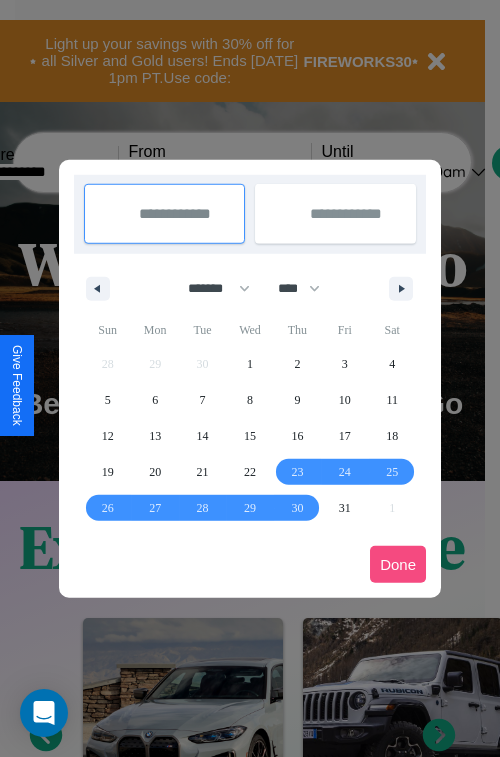 click on "Done" at bounding box center [398, 564] 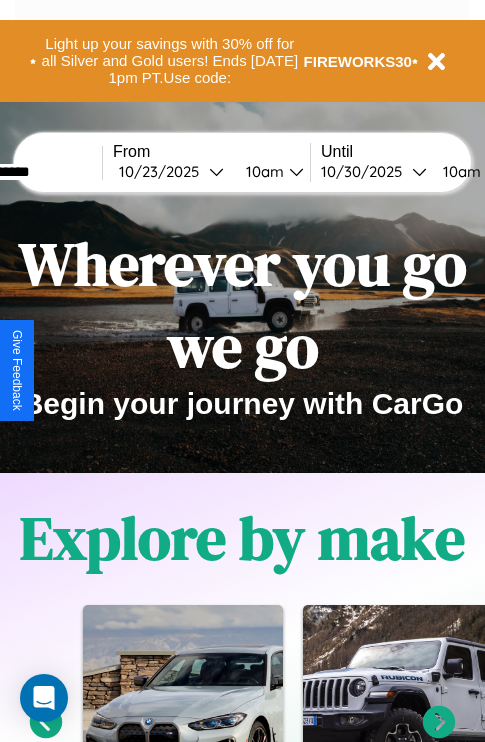 scroll, scrollTop: 0, scrollLeft: 83, axis: horizontal 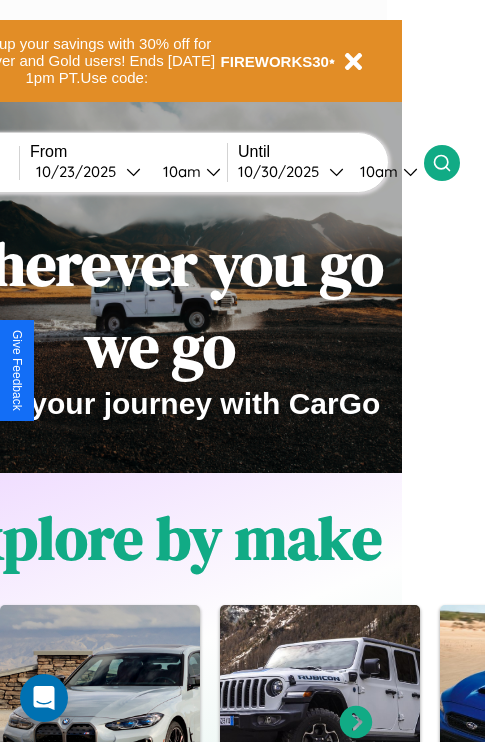 click 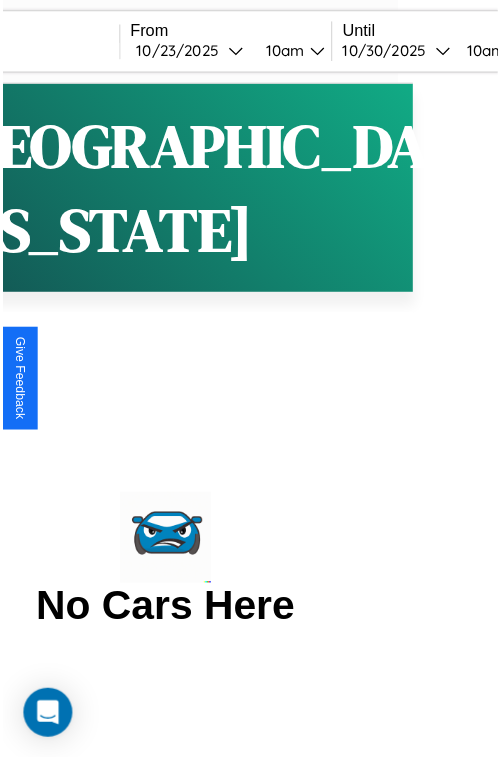 scroll, scrollTop: 0, scrollLeft: 0, axis: both 